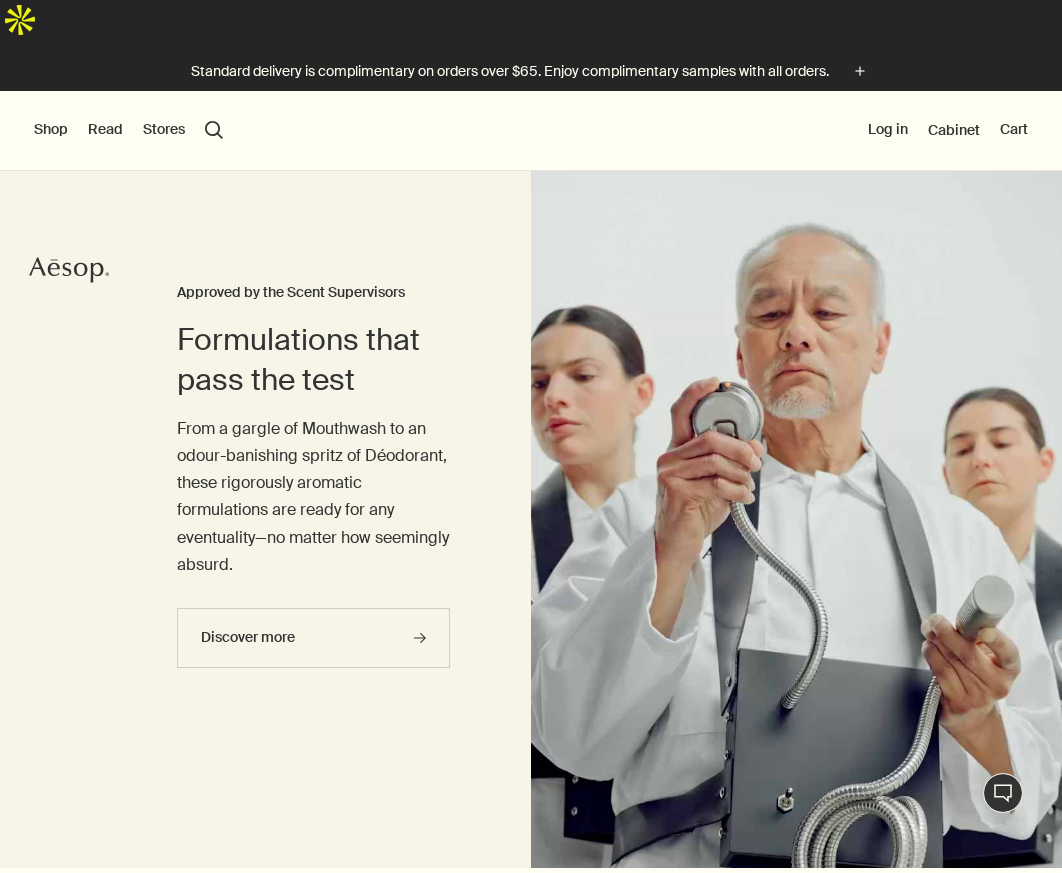 scroll, scrollTop: 0, scrollLeft: 0, axis: both 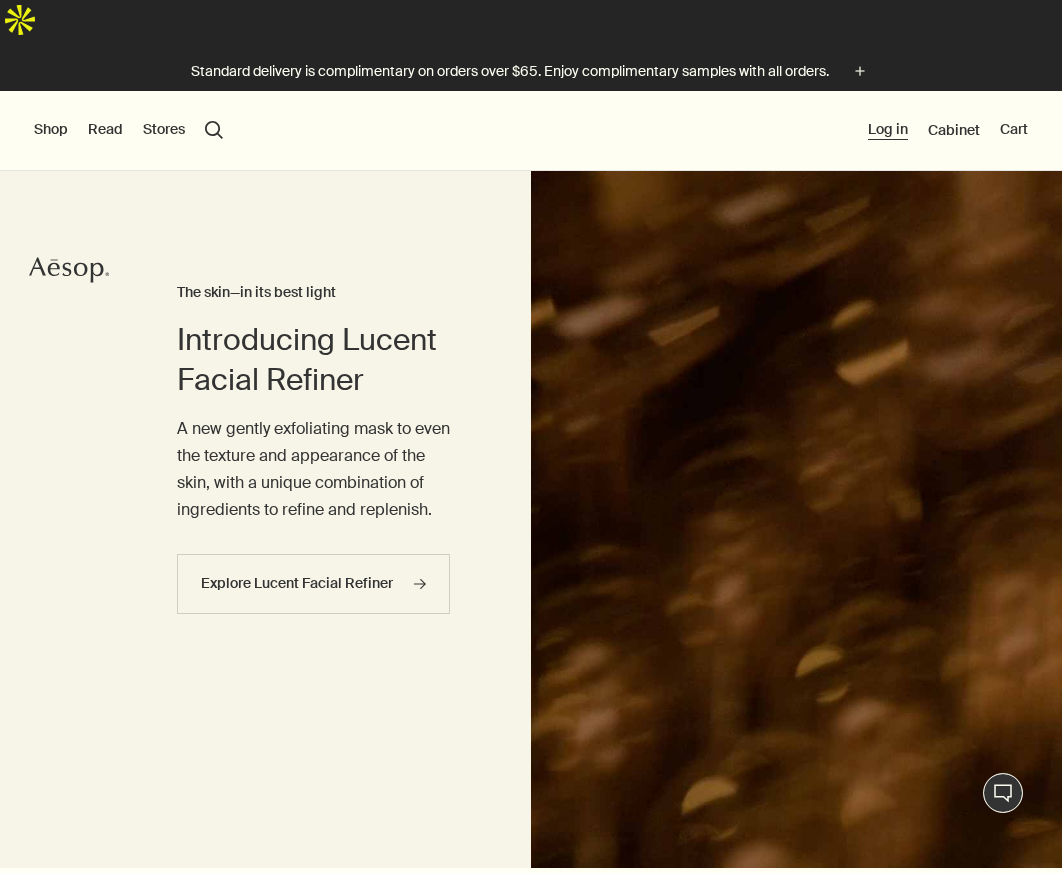 click on "Log in" at bounding box center (888, 130) 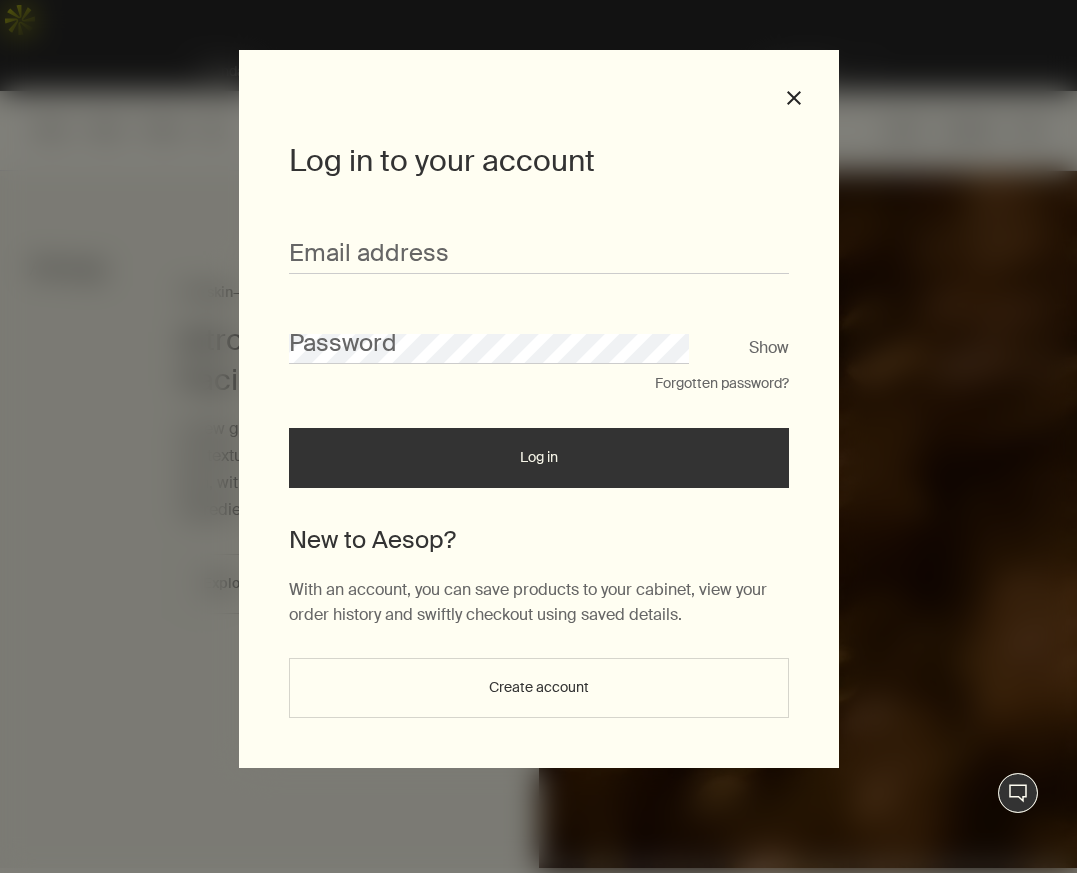 click on "Email address" at bounding box center (539, 243) 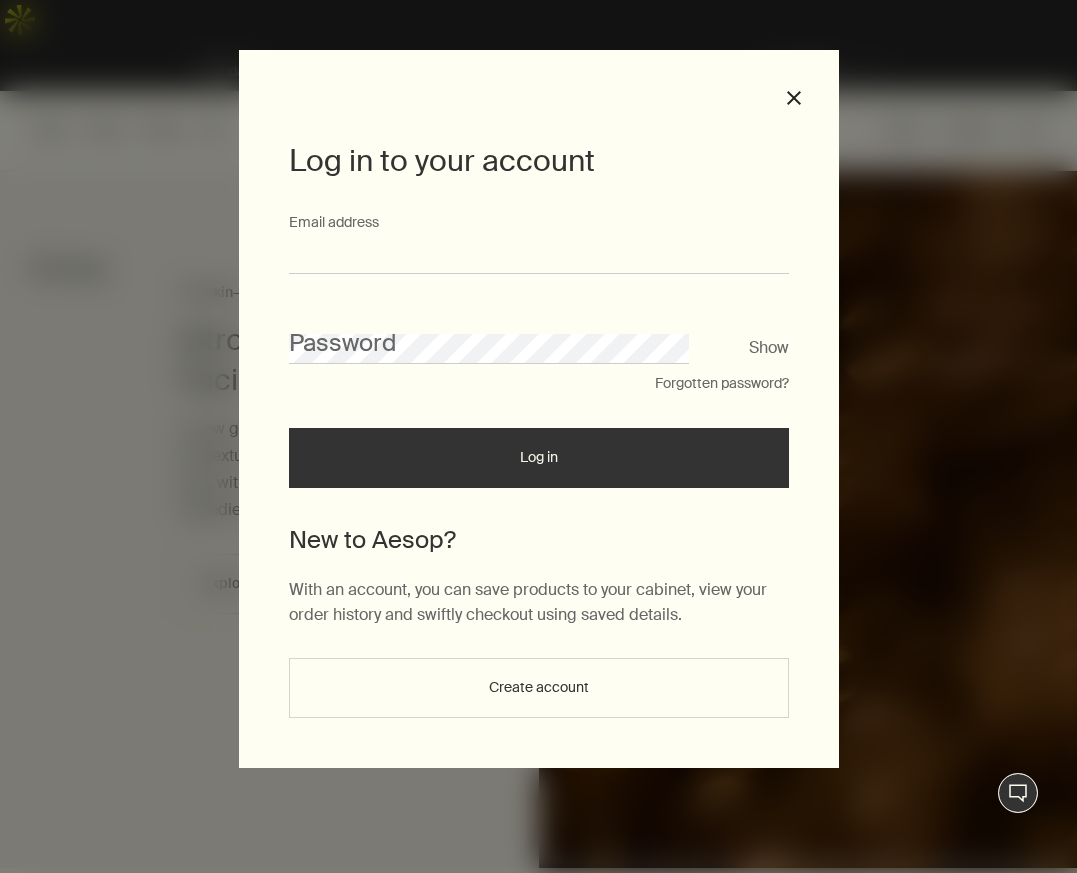 click on "Email address" at bounding box center [539, 255] 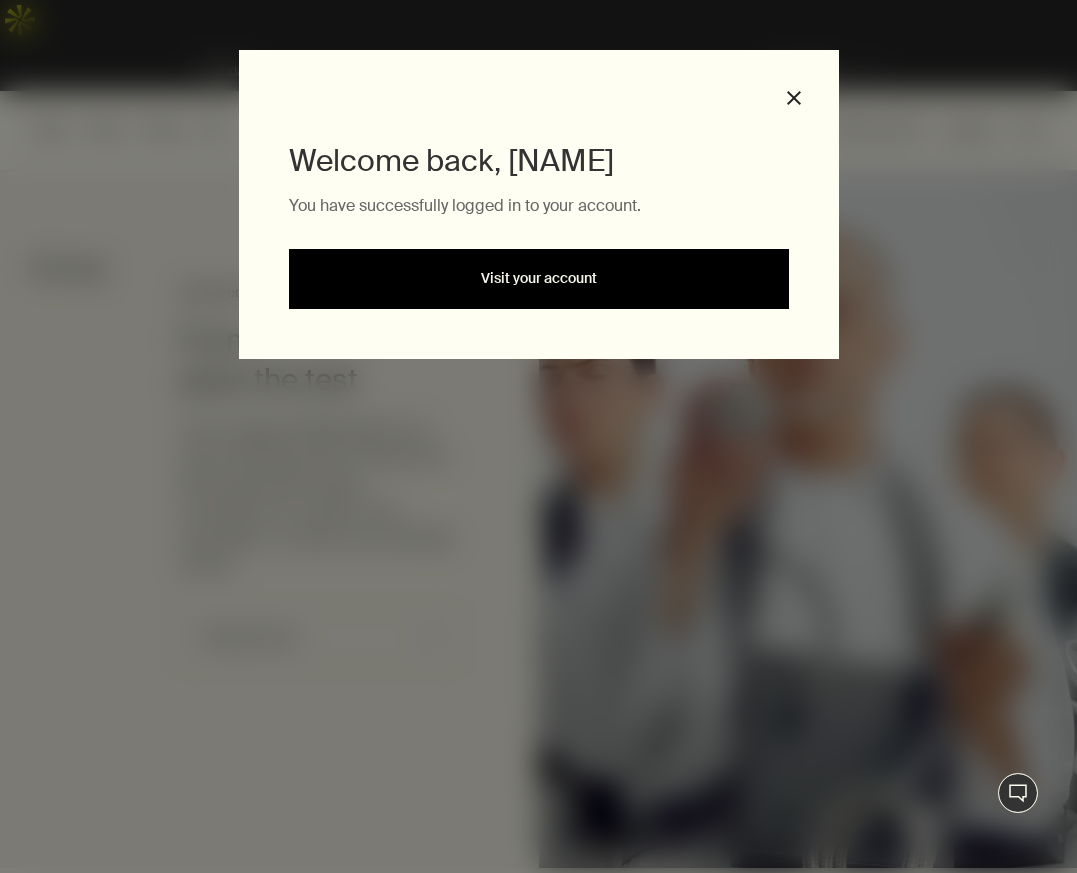 click on "Visit your account" at bounding box center [539, 279] 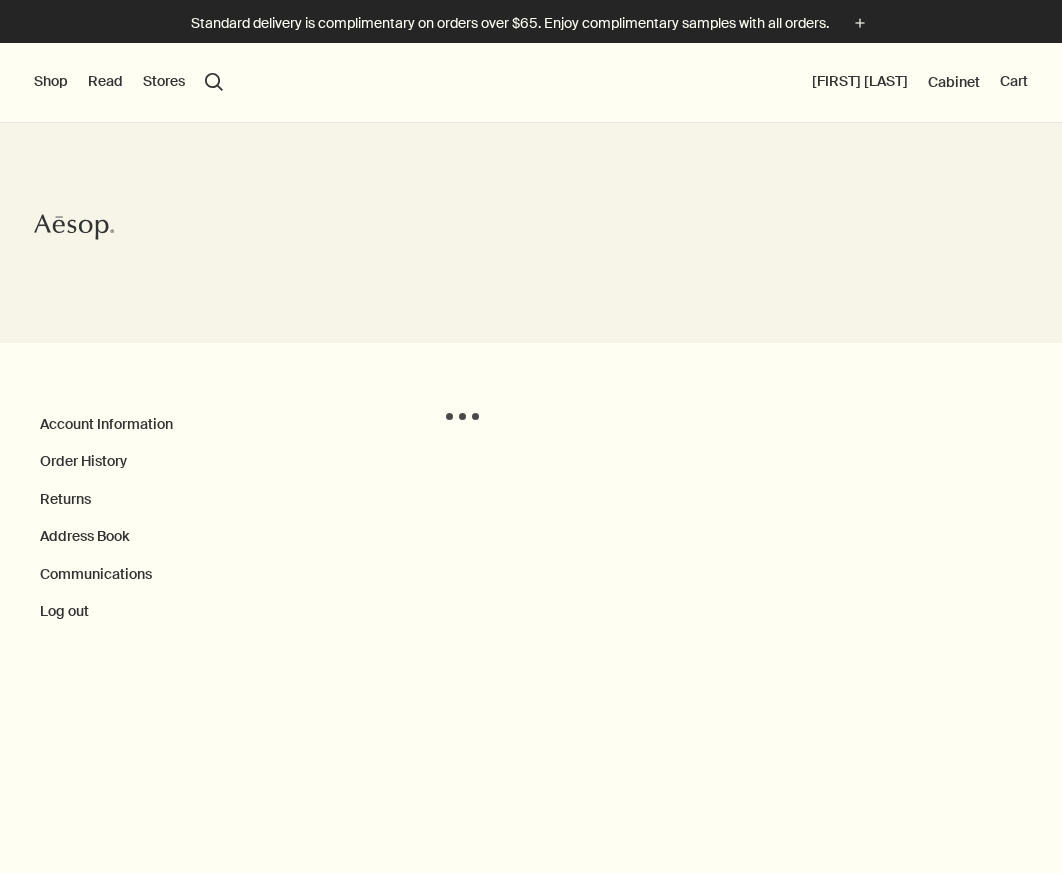 scroll, scrollTop: 0, scrollLeft: 0, axis: both 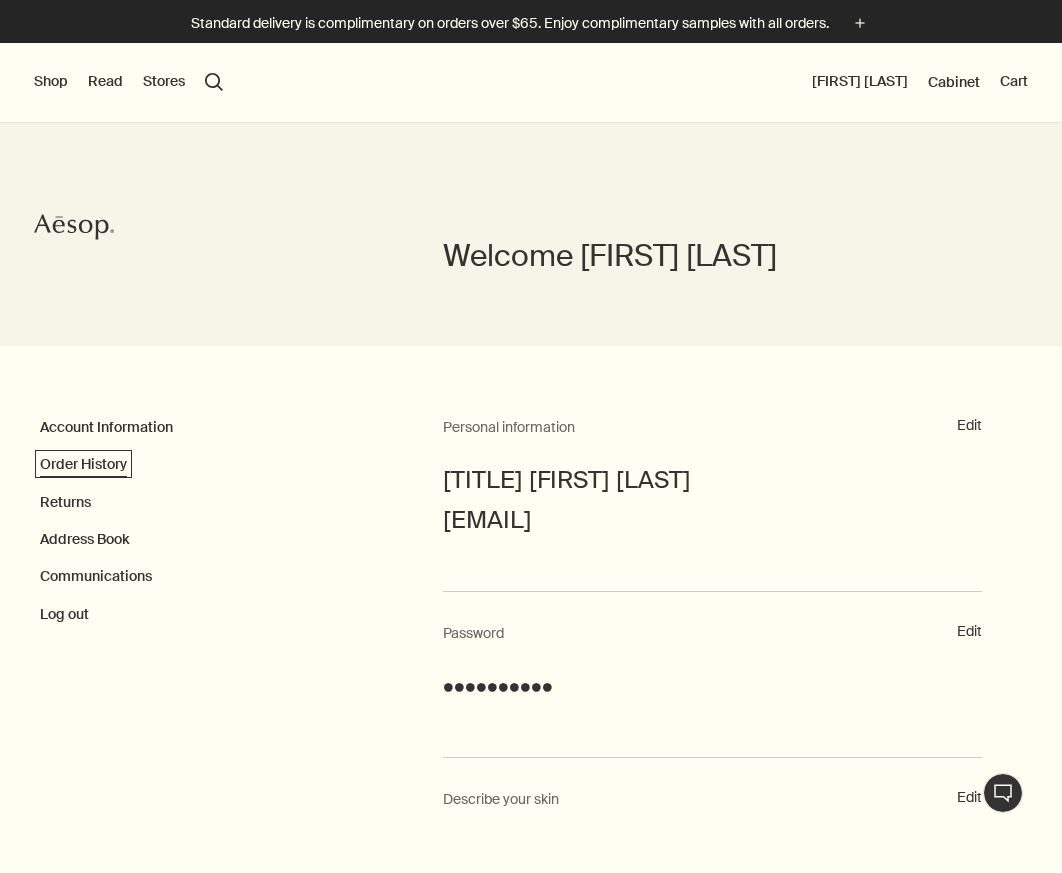 click on "Order History" at bounding box center (83, 464) 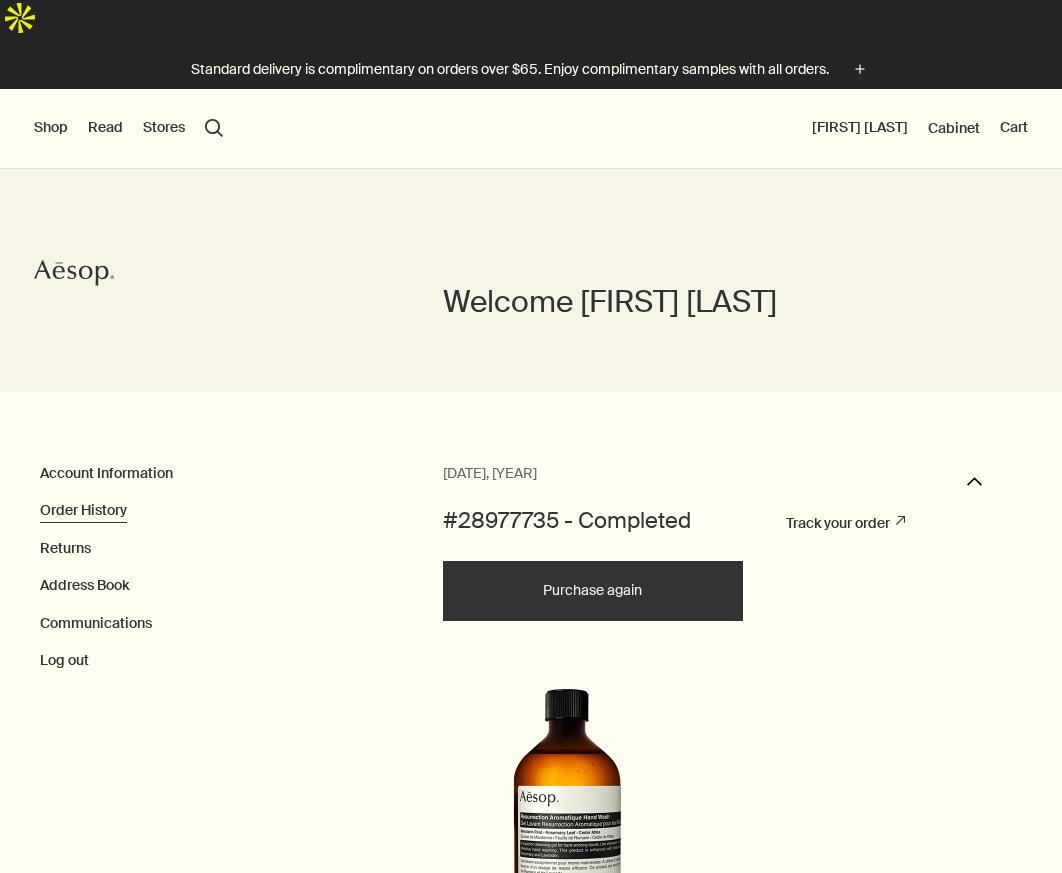 scroll, scrollTop: 248, scrollLeft: 0, axis: vertical 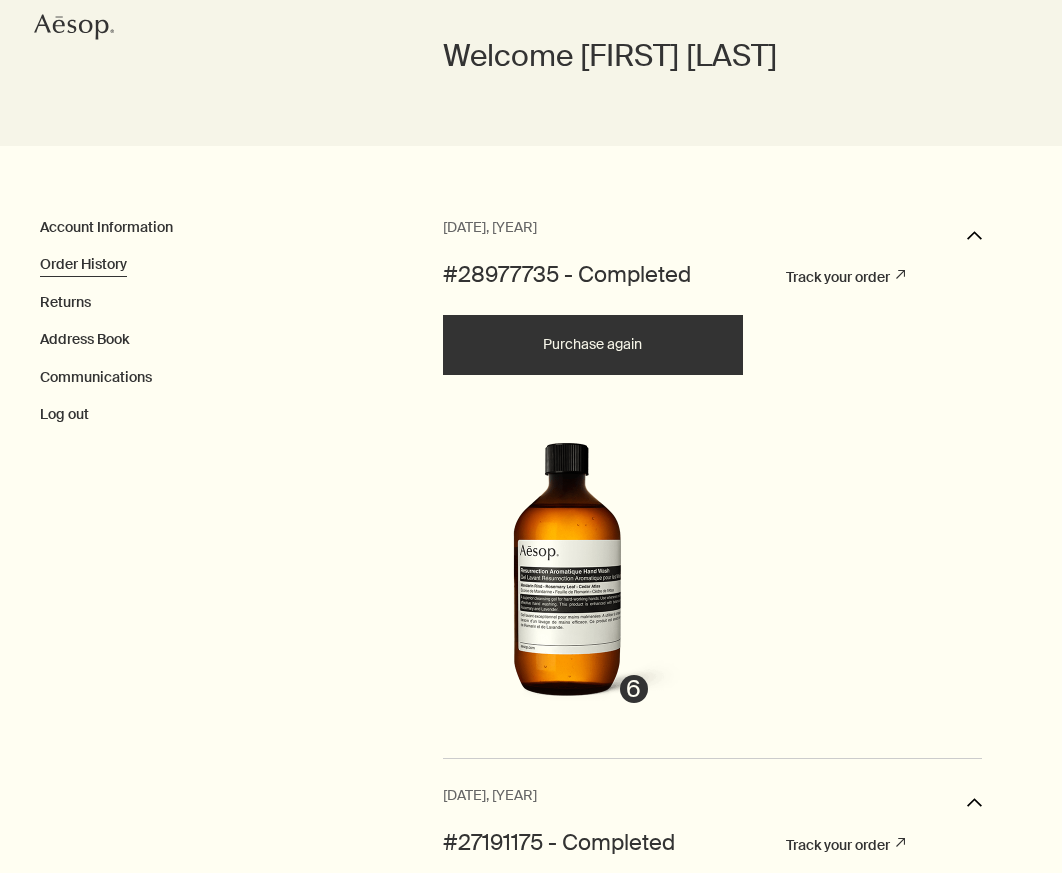 click on "Purchase again" at bounding box center [593, 345] 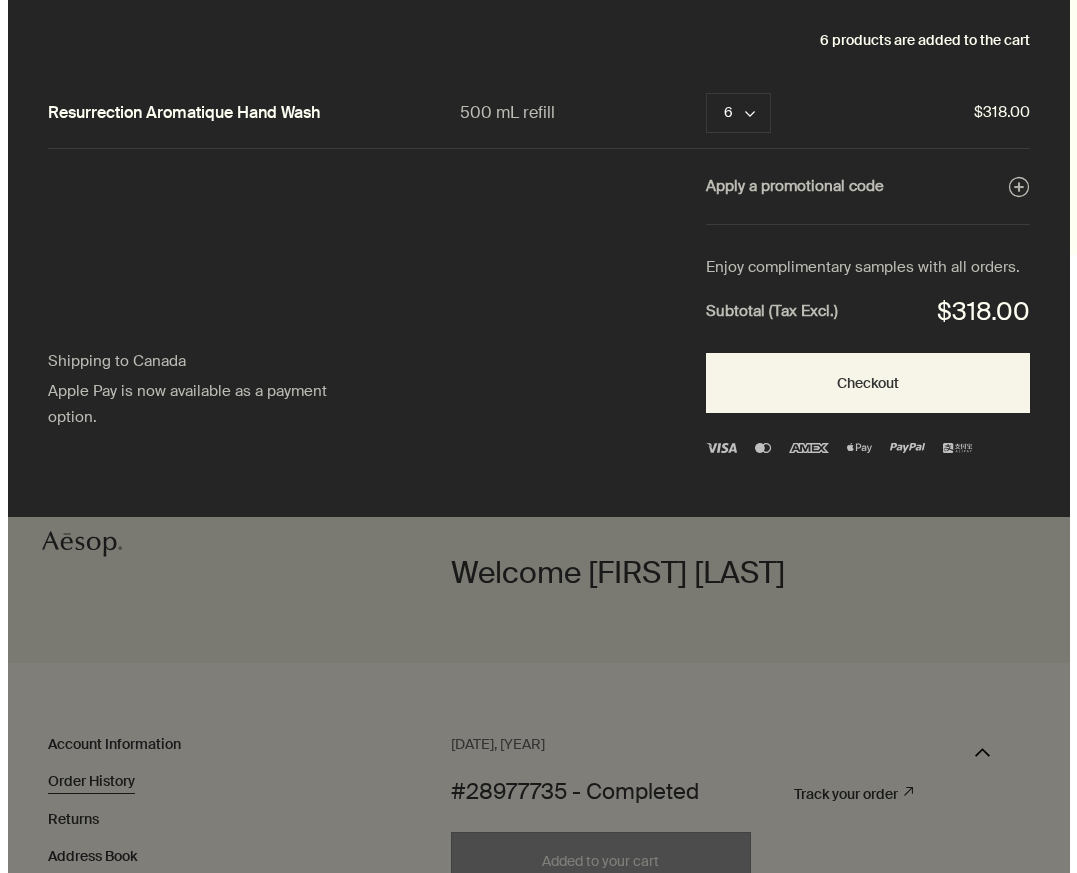 scroll, scrollTop: 0, scrollLeft: 0, axis: both 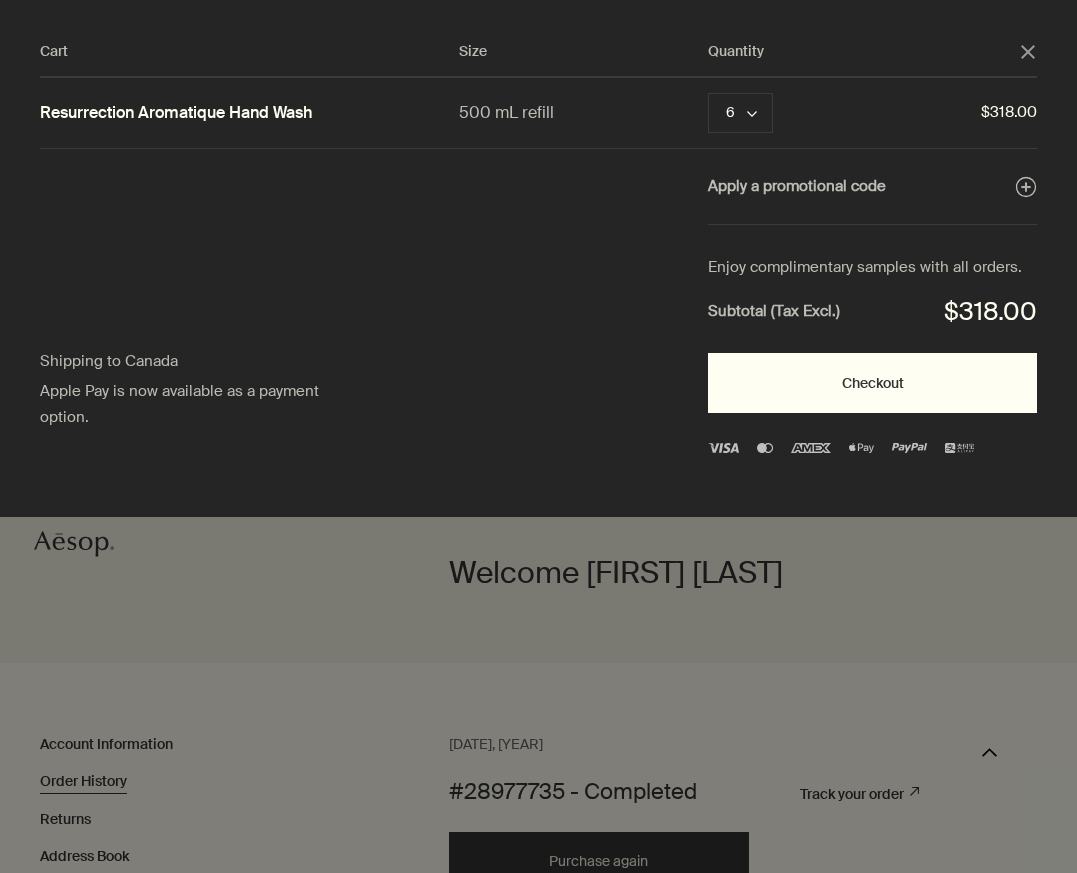 click on "Checkout" at bounding box center (872, 383) 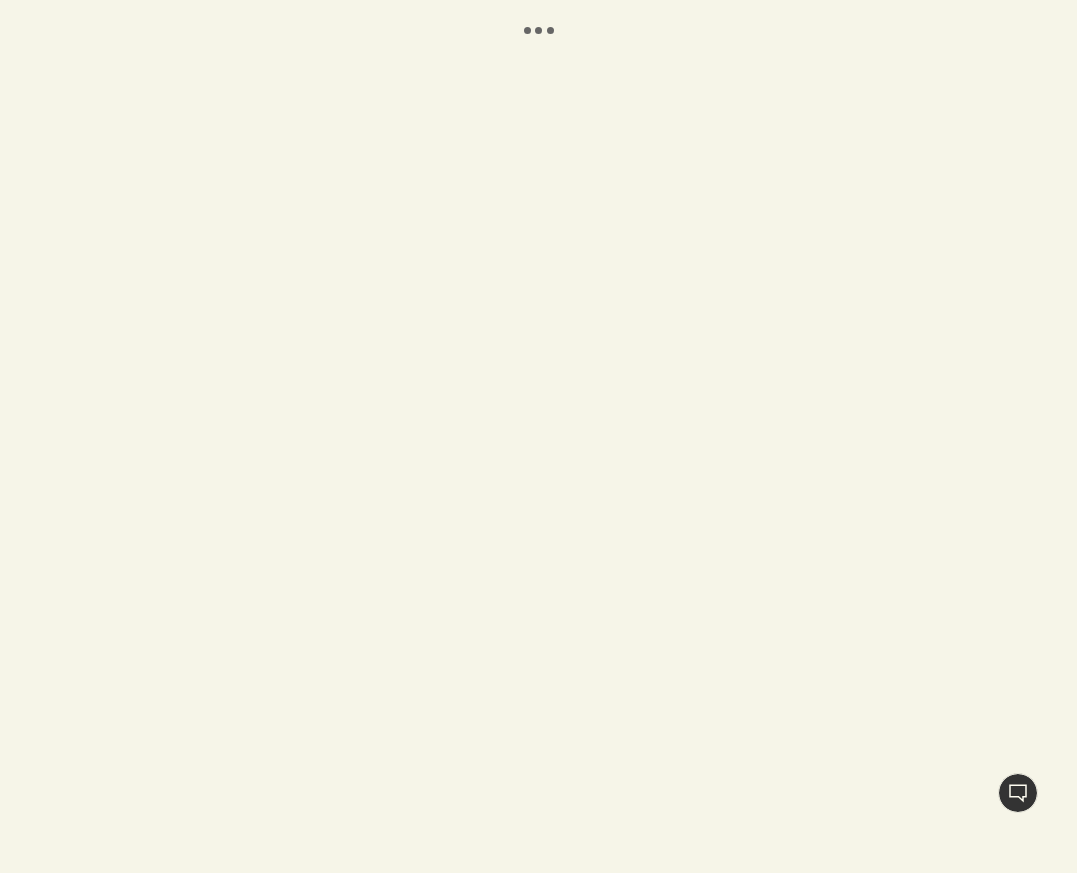 scroll, scrollTop: 0, scrollLeft: 0, axis: both 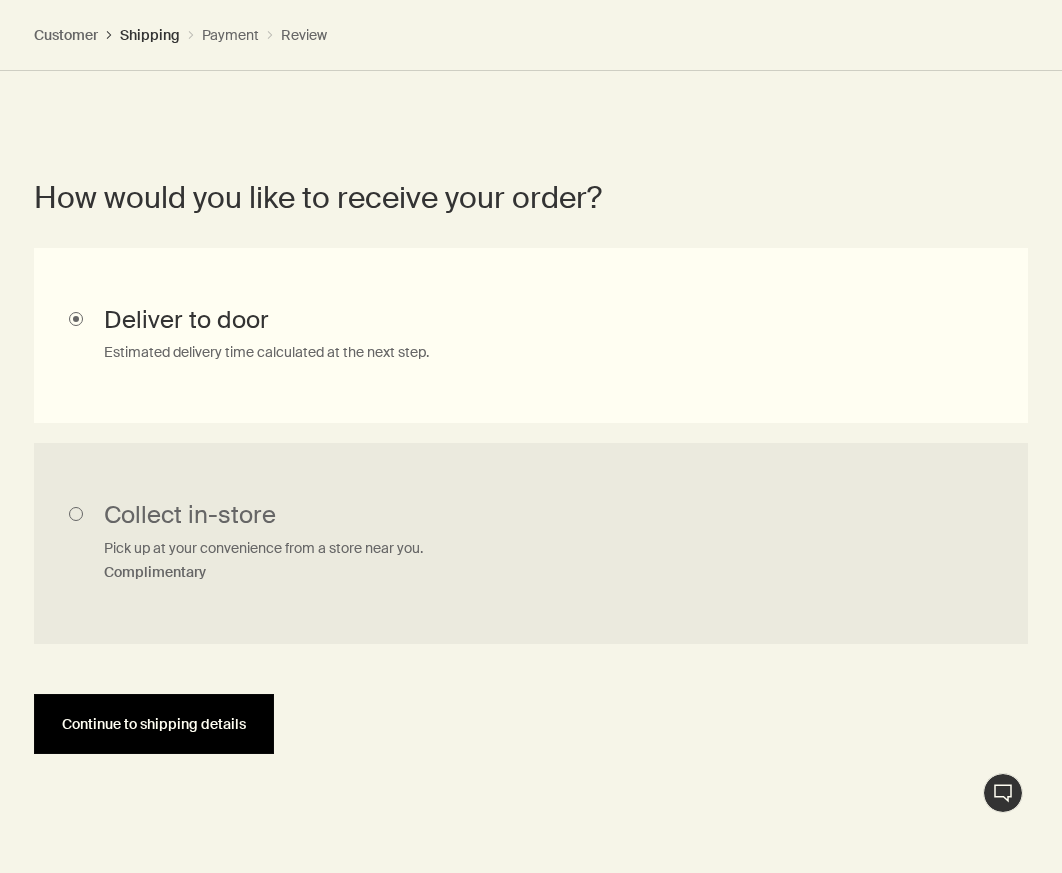 click on "Continue to shipping details" at bounding box center [154, 724] 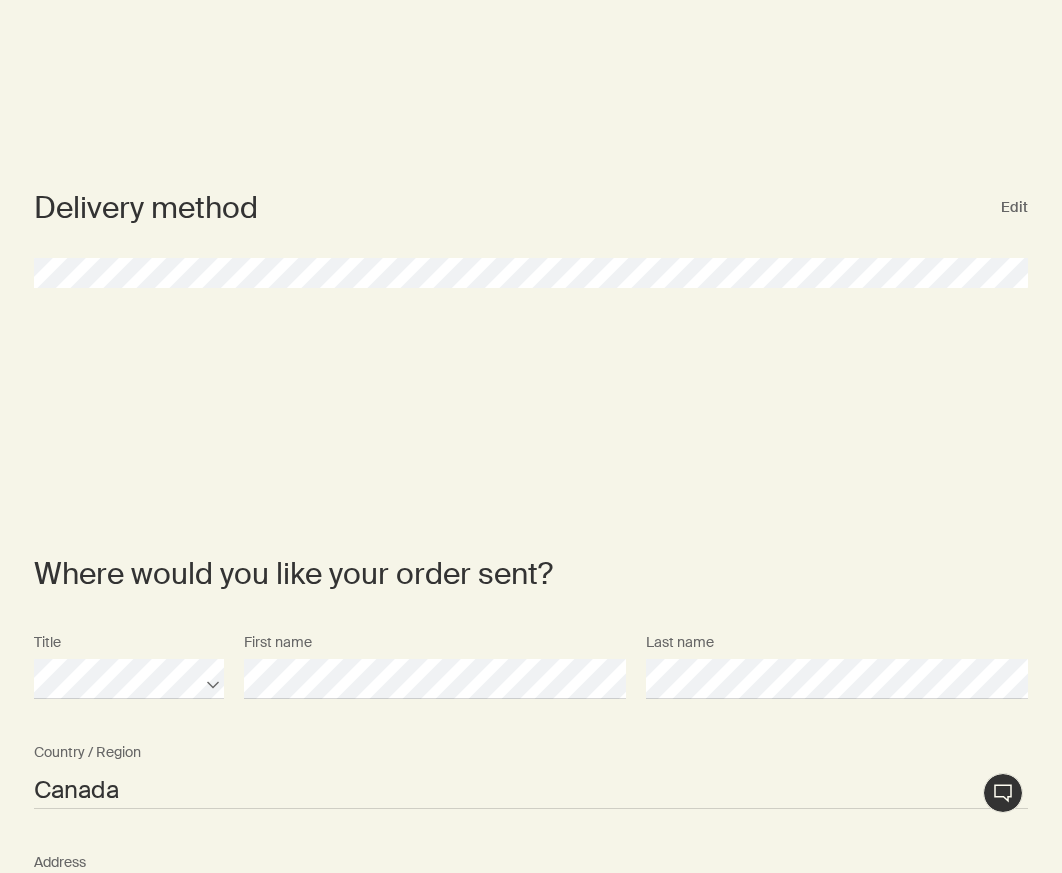 scroll, scrollTop: 0, scrollLeft: 0, axis: both 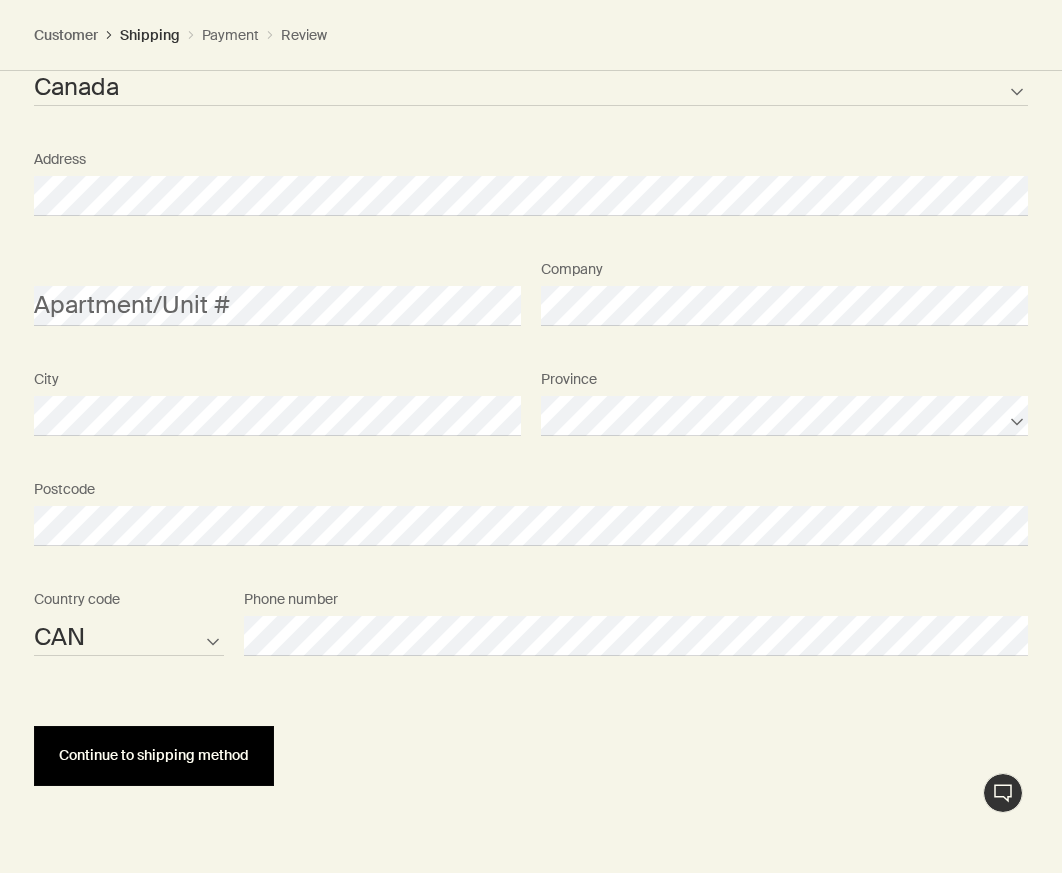 click on "Continue to shipping method" at bounding box center [154, 755] 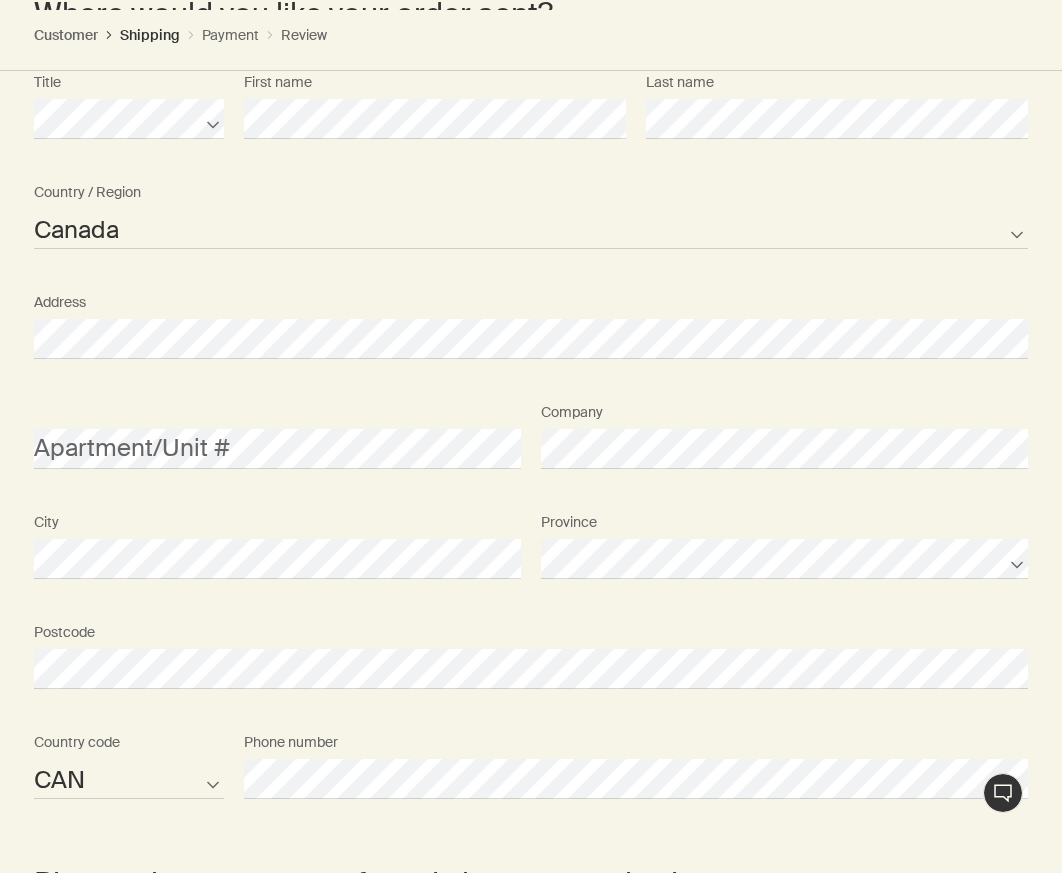 scroll, scrollTop: 1906, scrollLeft: 0, axis: vertical 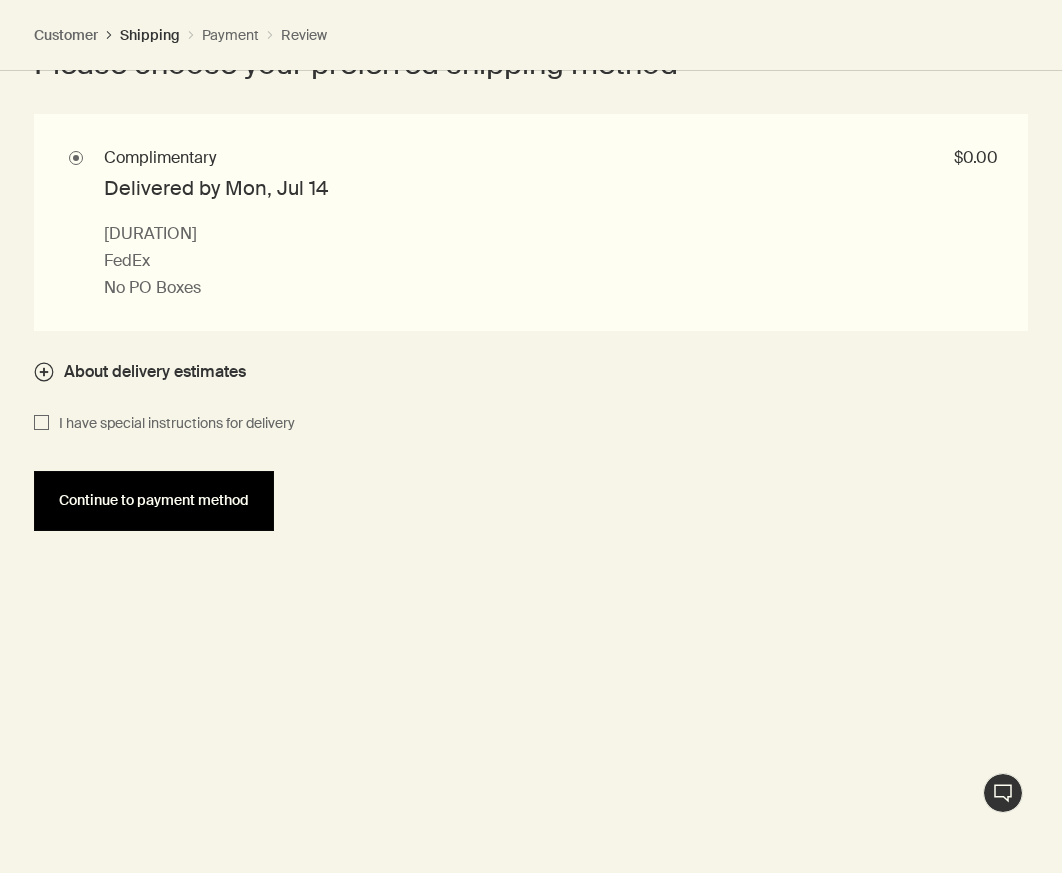 click on "Continue to payment method" at bounding box center [154, 501] 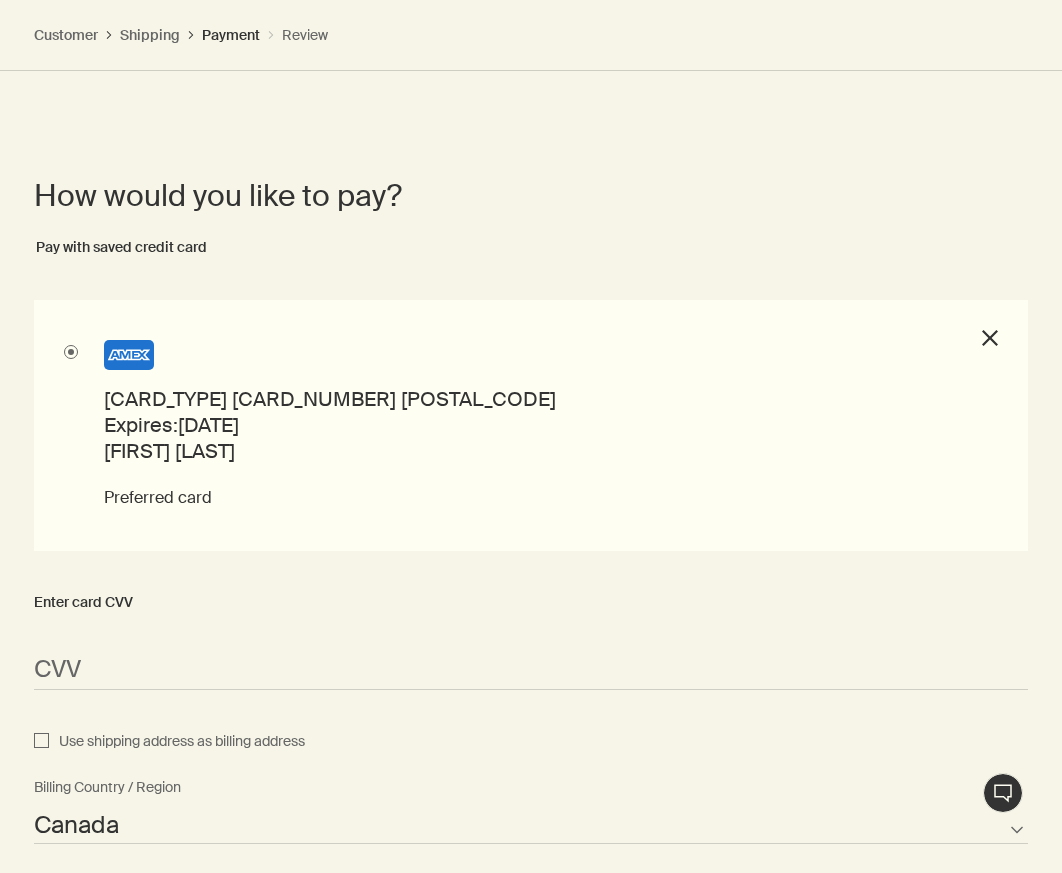 scroll, scrollTop: 2068, scrollLeft: 0, axis: vertical 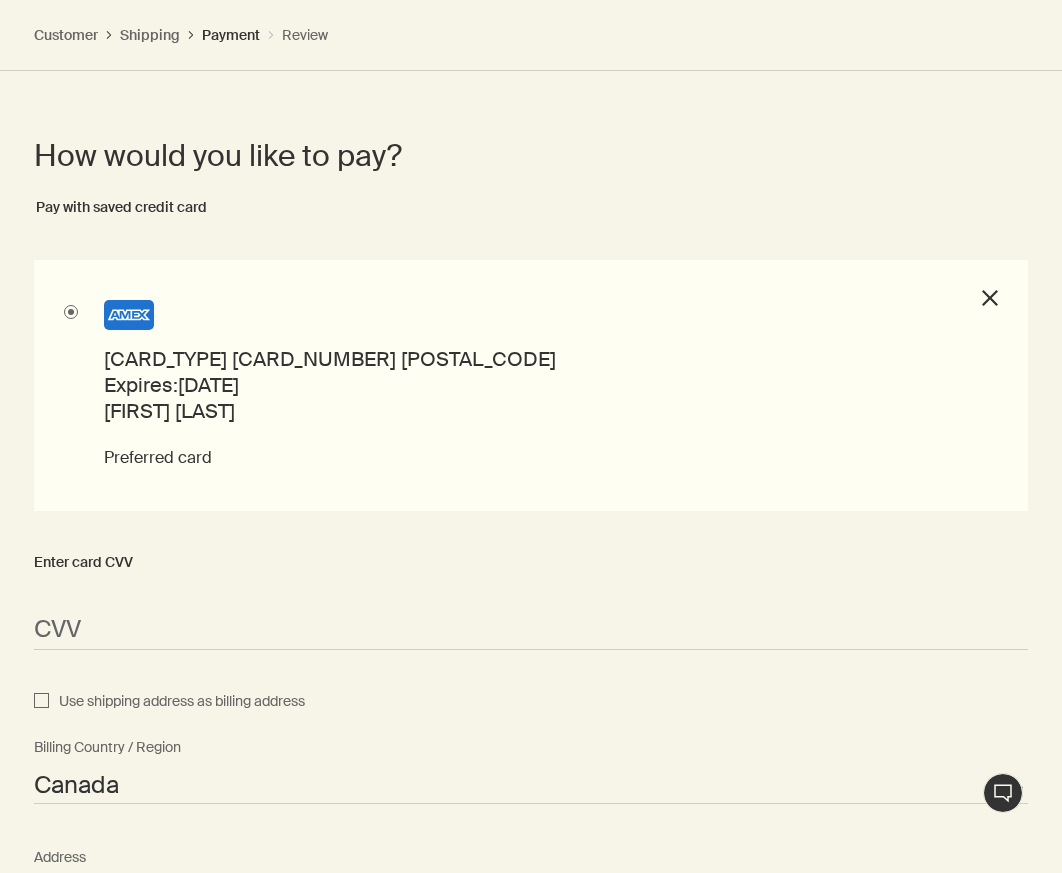 click on "close" at bounding box center (990, 301) 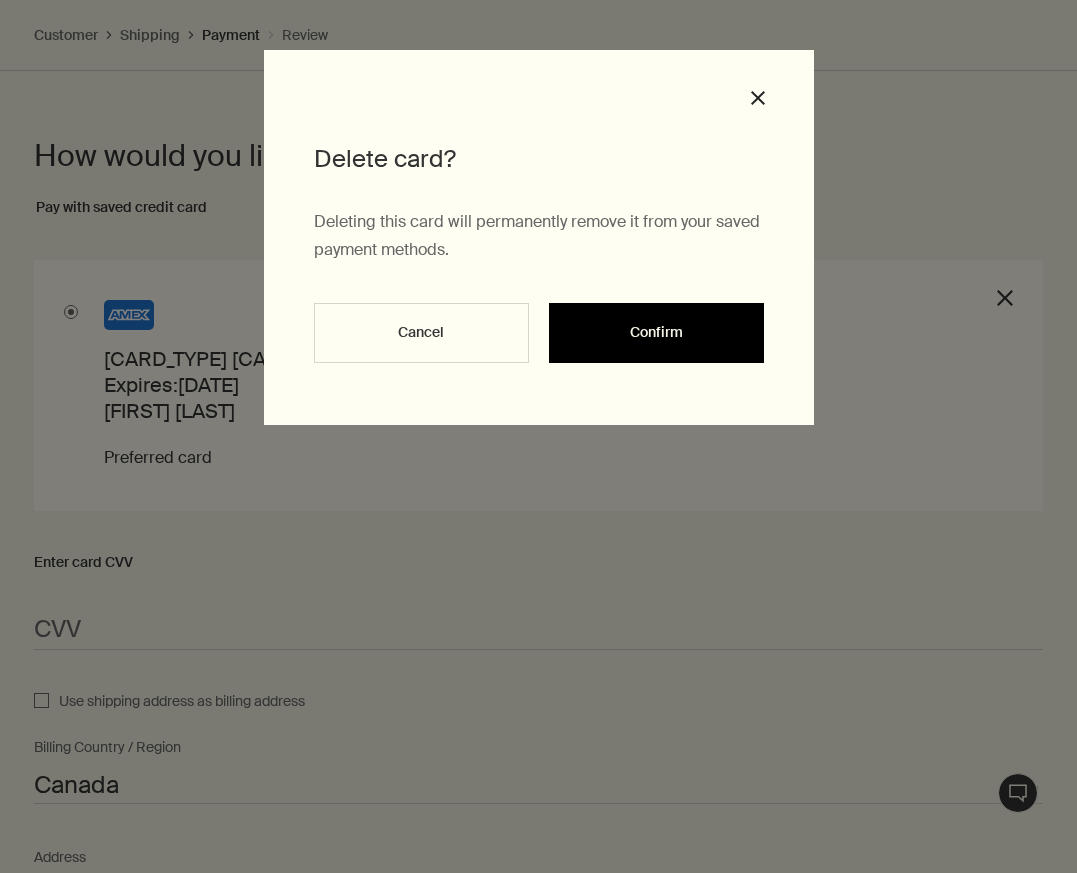 click on "Confirm" at bounding box center (656, 333) 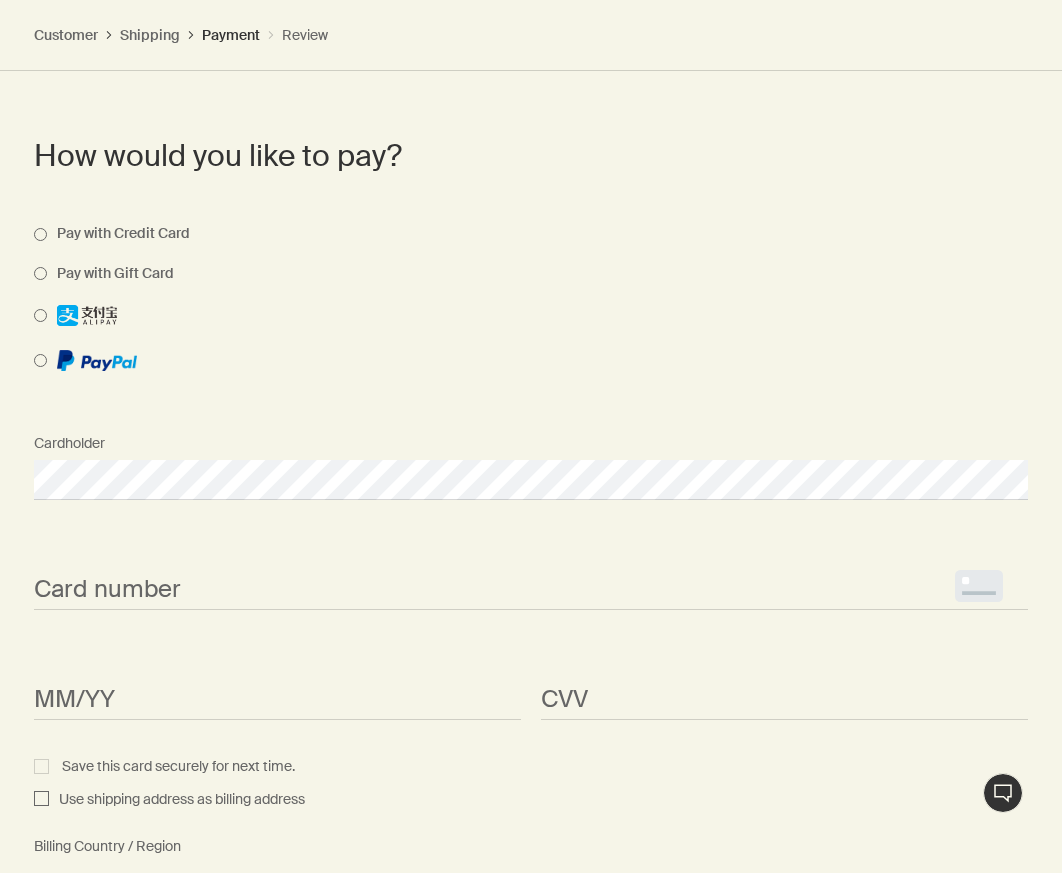 click on "Card number <p>Your browser does not support iframes.</p>" at bounding box center (531, 572) 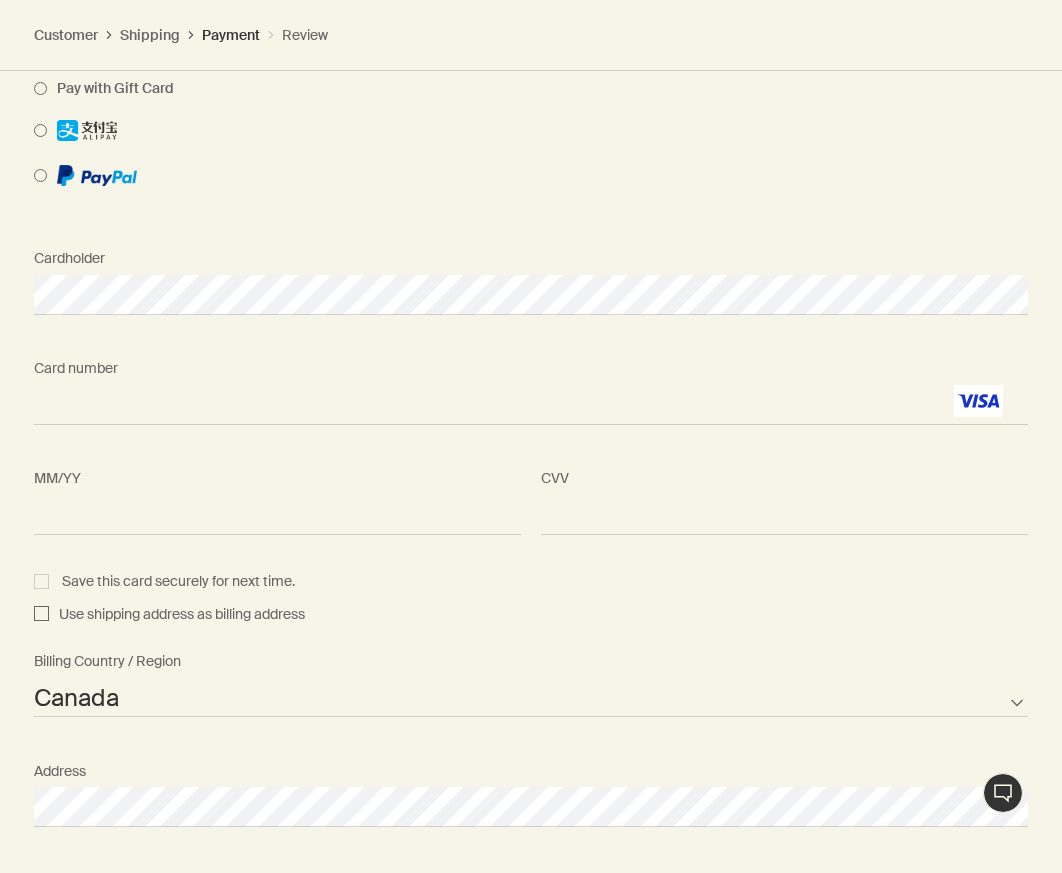 scroll, scrollTop: 2260, scrollLeft: 0, axis: vertical 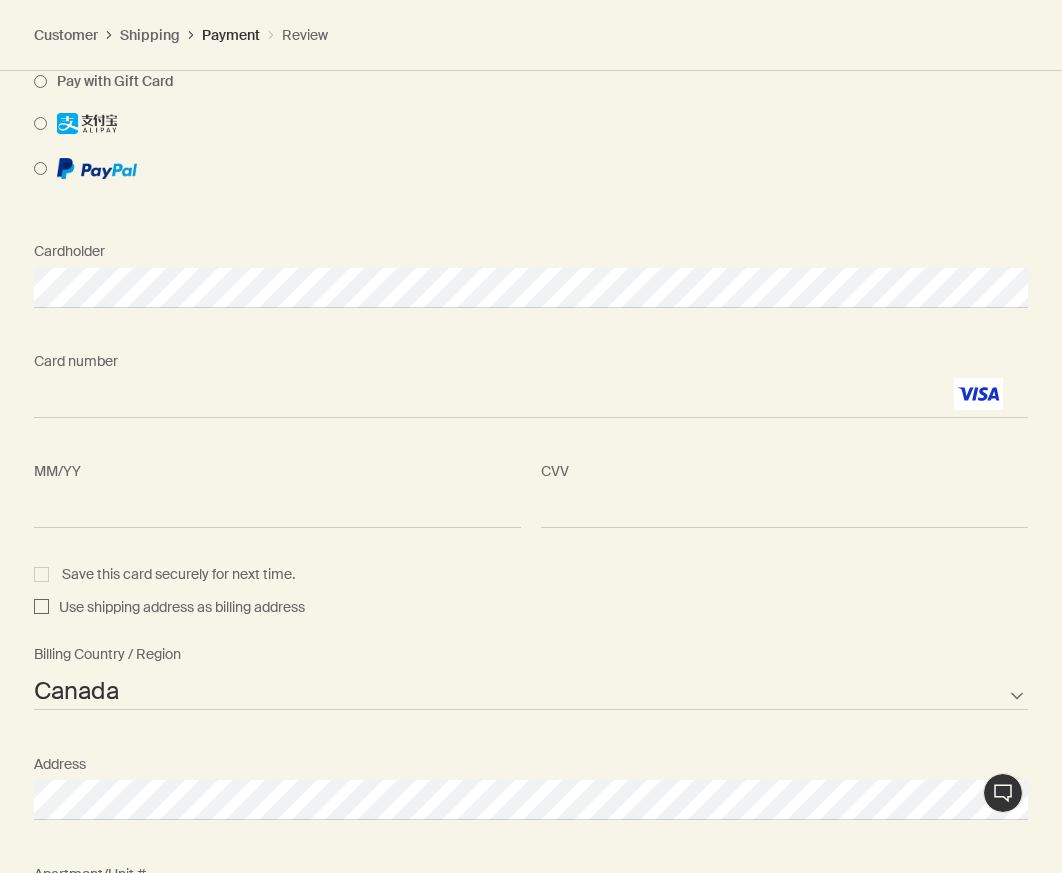 click on "Use shipping address as billing address" at bounding box center [177, 608] 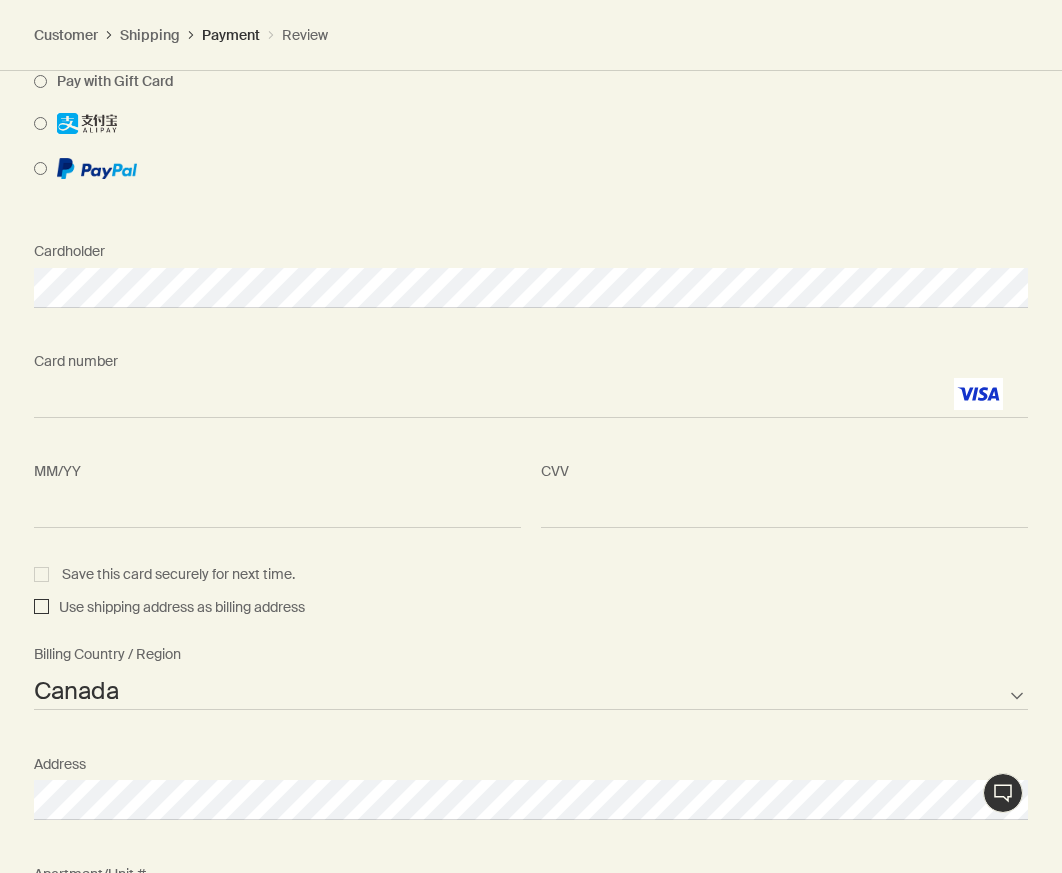 click on "Use shipping address as billing address" at bounding box center [41, 608] 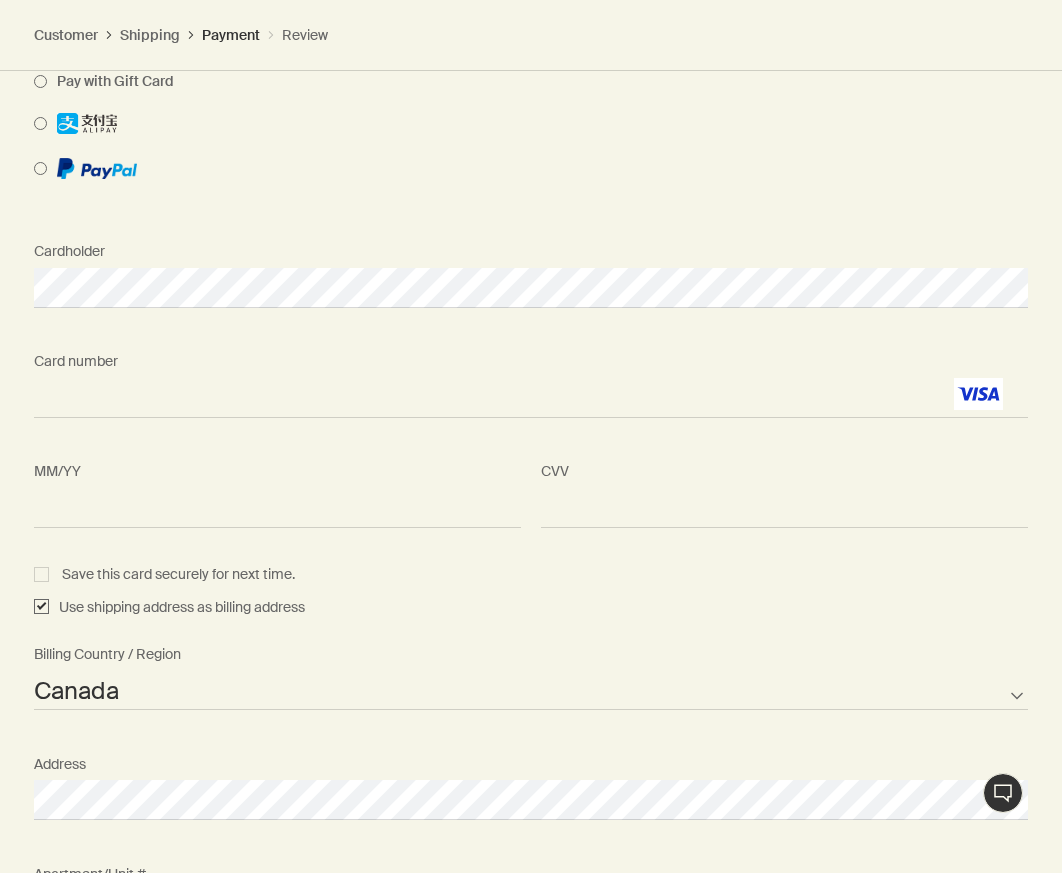checkbox on "true" 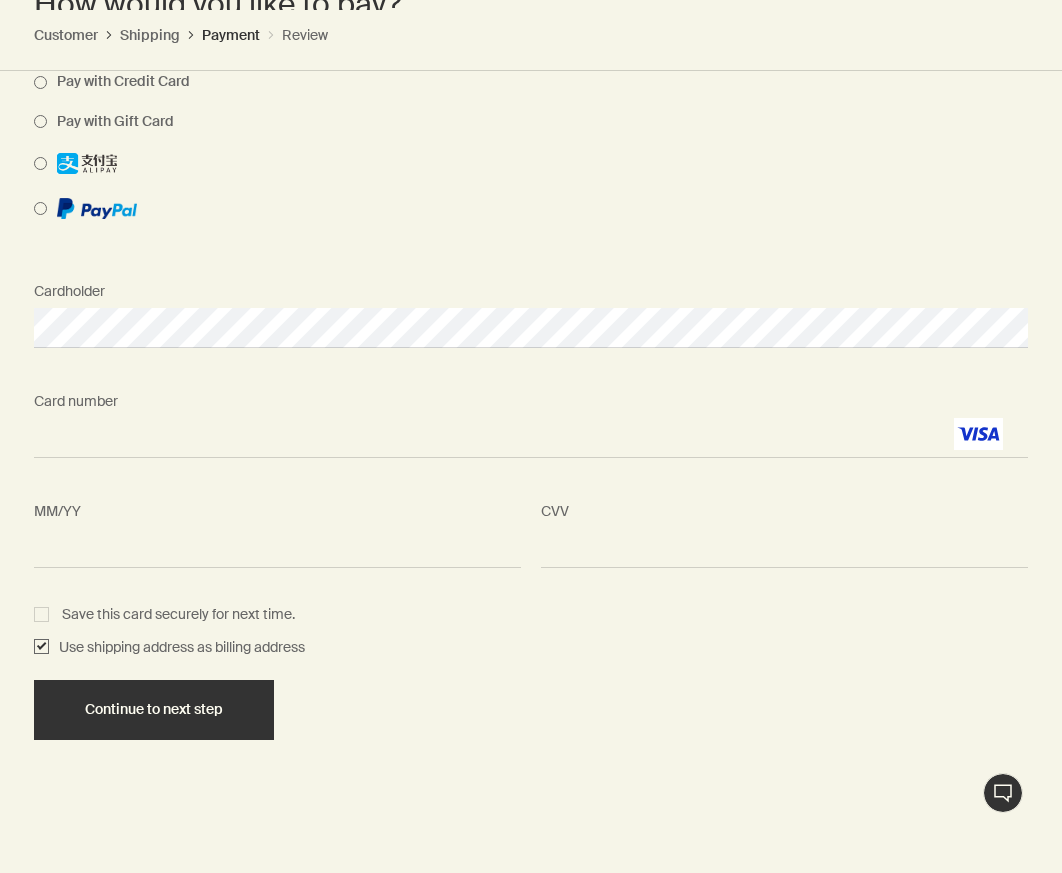 scroll, scrollTop: 2175, scrollLeft: 0, axis: vertical 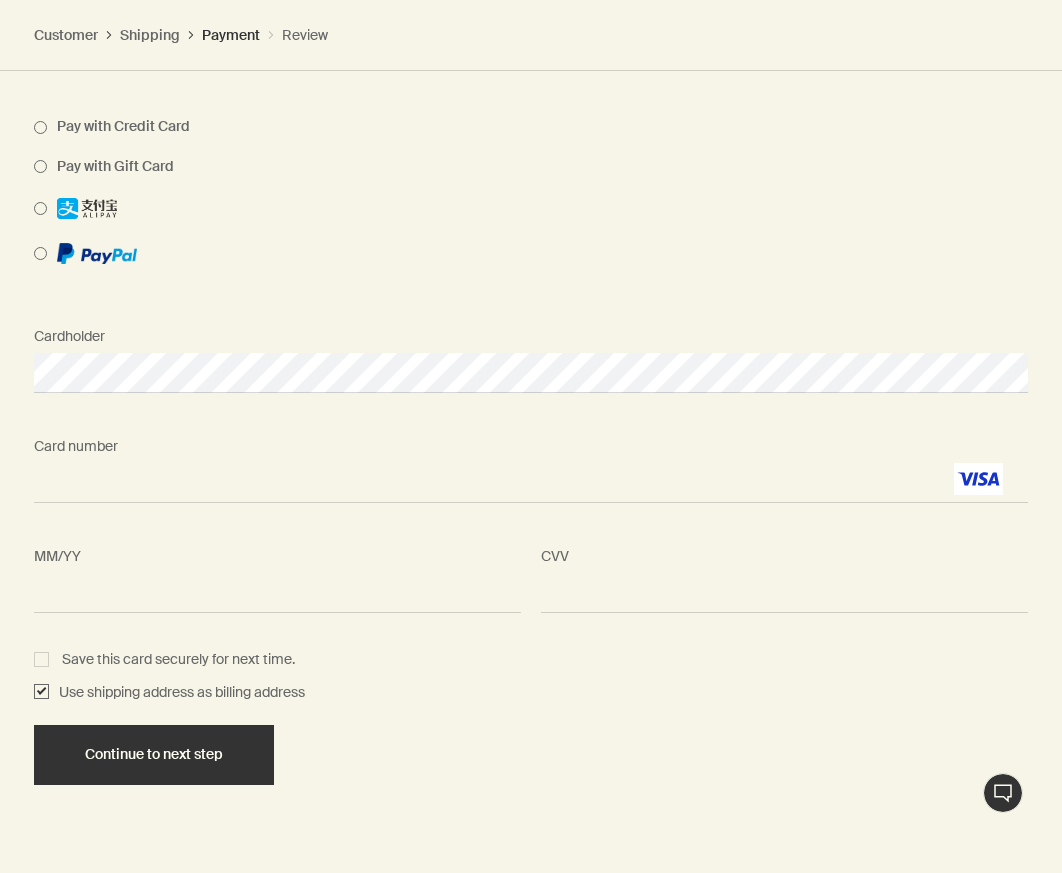 click on "Save this card securely for next time." at bounding box center (164, 659) 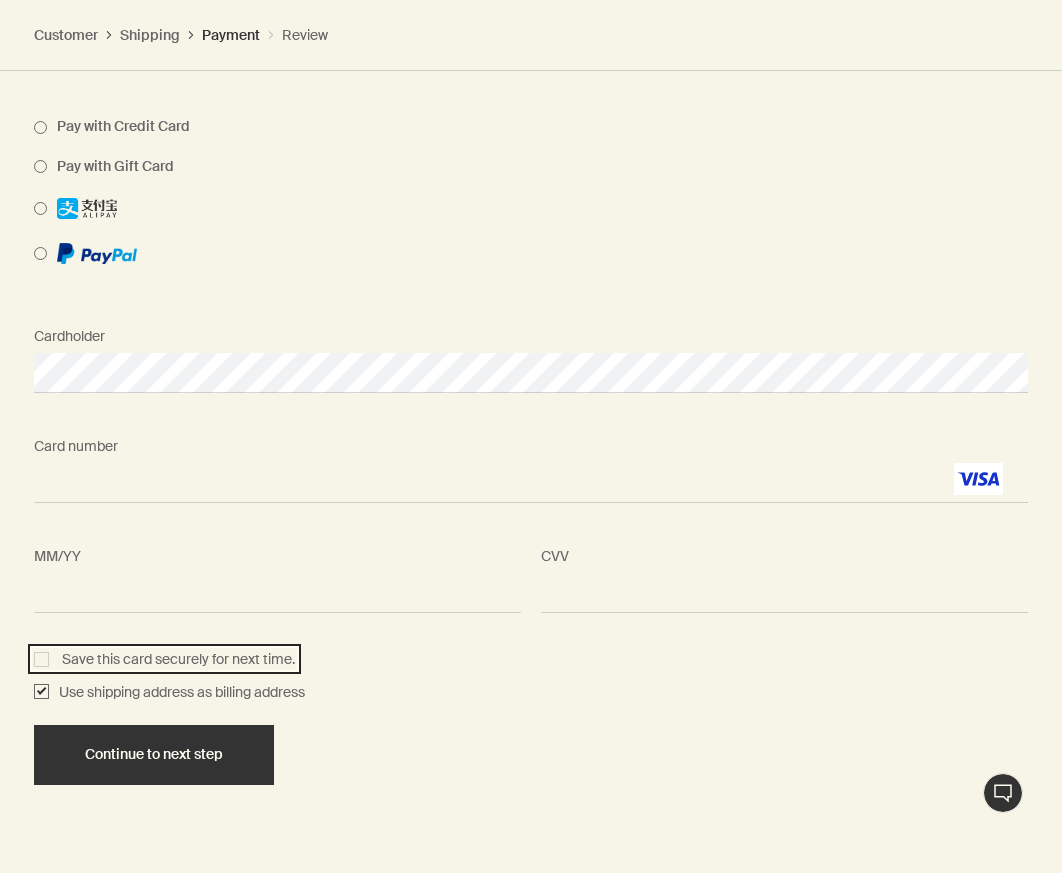click on "Save this card securely for next time." at bounding box center (44, 657) 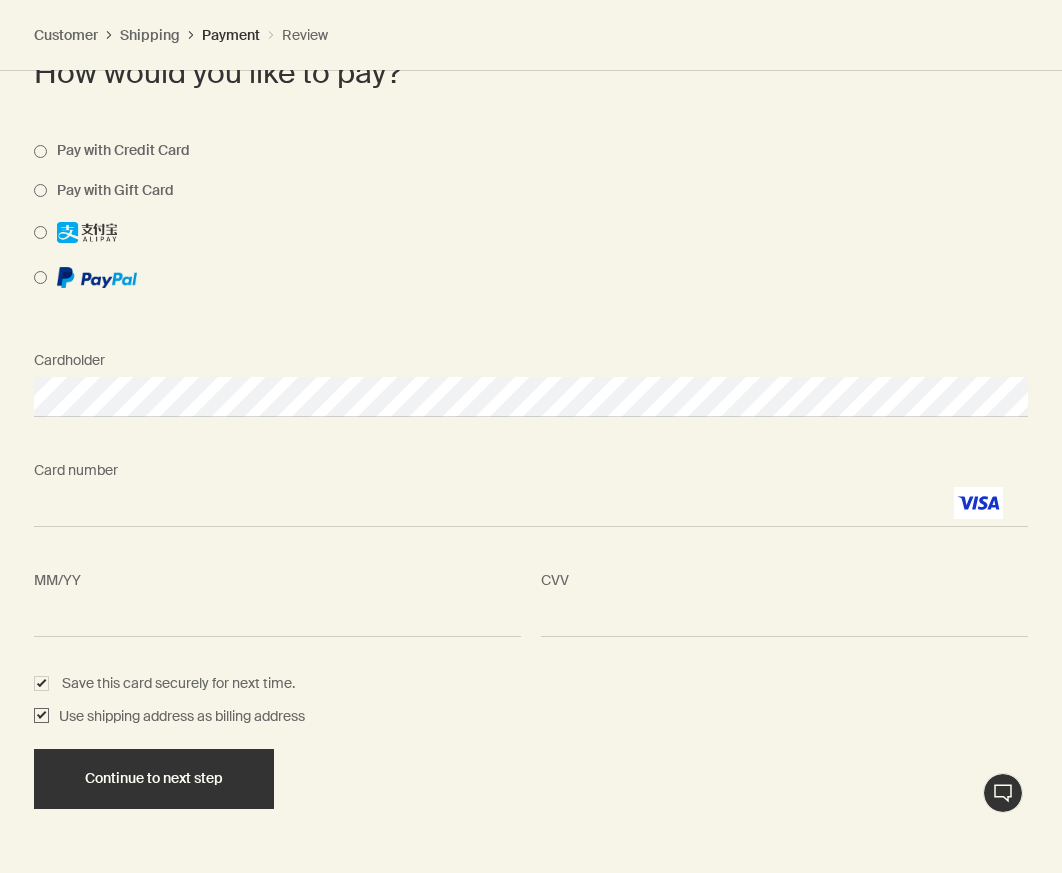 scroll, scrollTop: 2114, scrollLeft: 0, axis: vertical 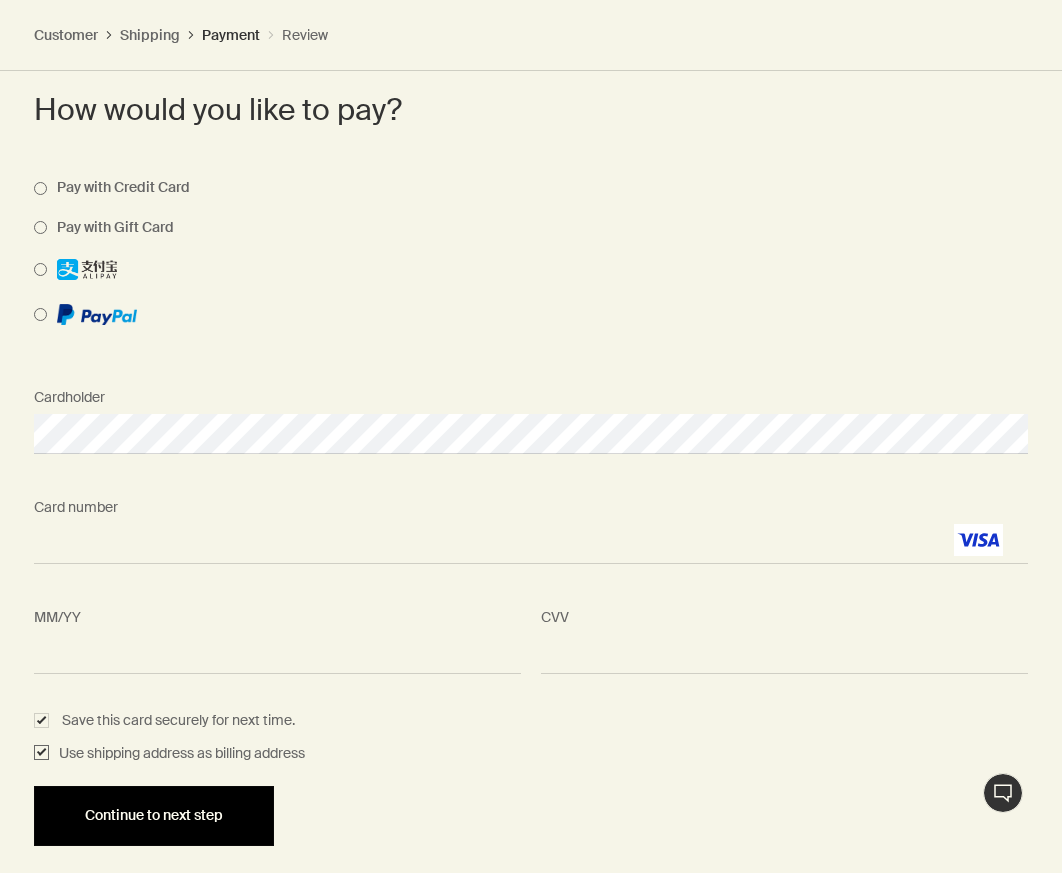 click on "Continue to next step" at bounding box center (154, 815) 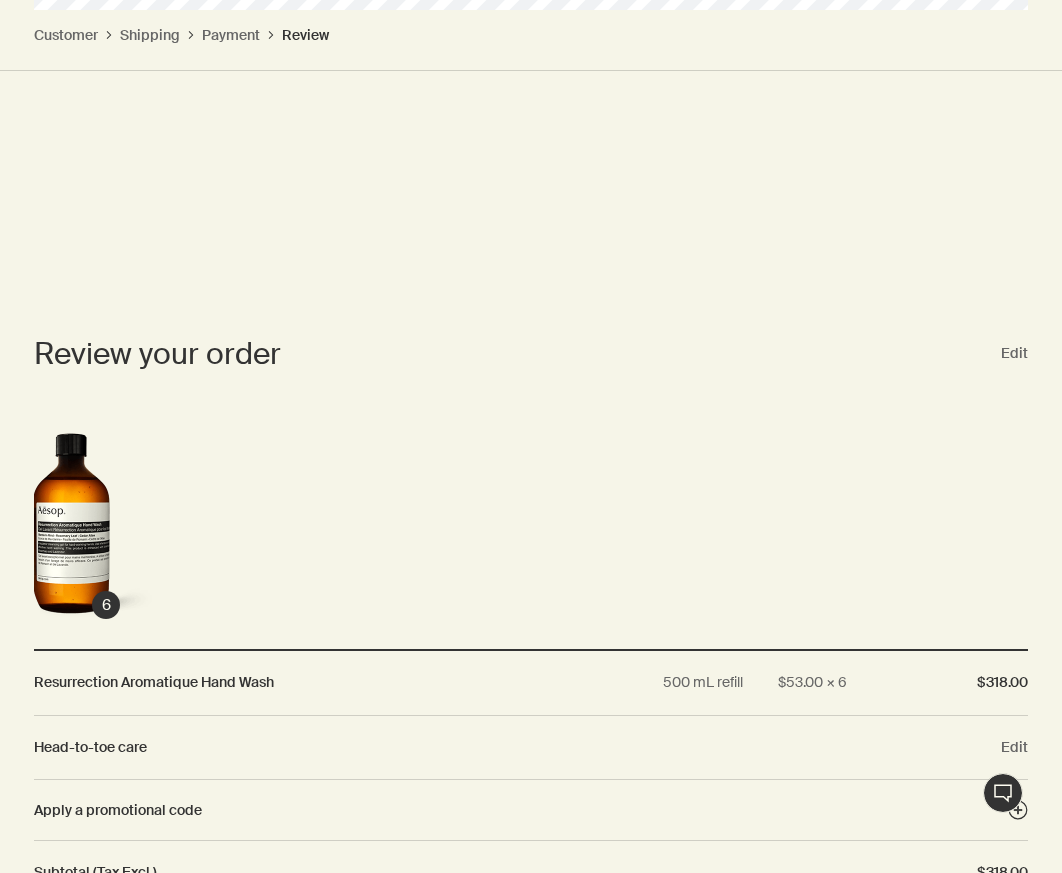 scroll, scrollTop: 2797, scrollLeft: 0, axis: vertical 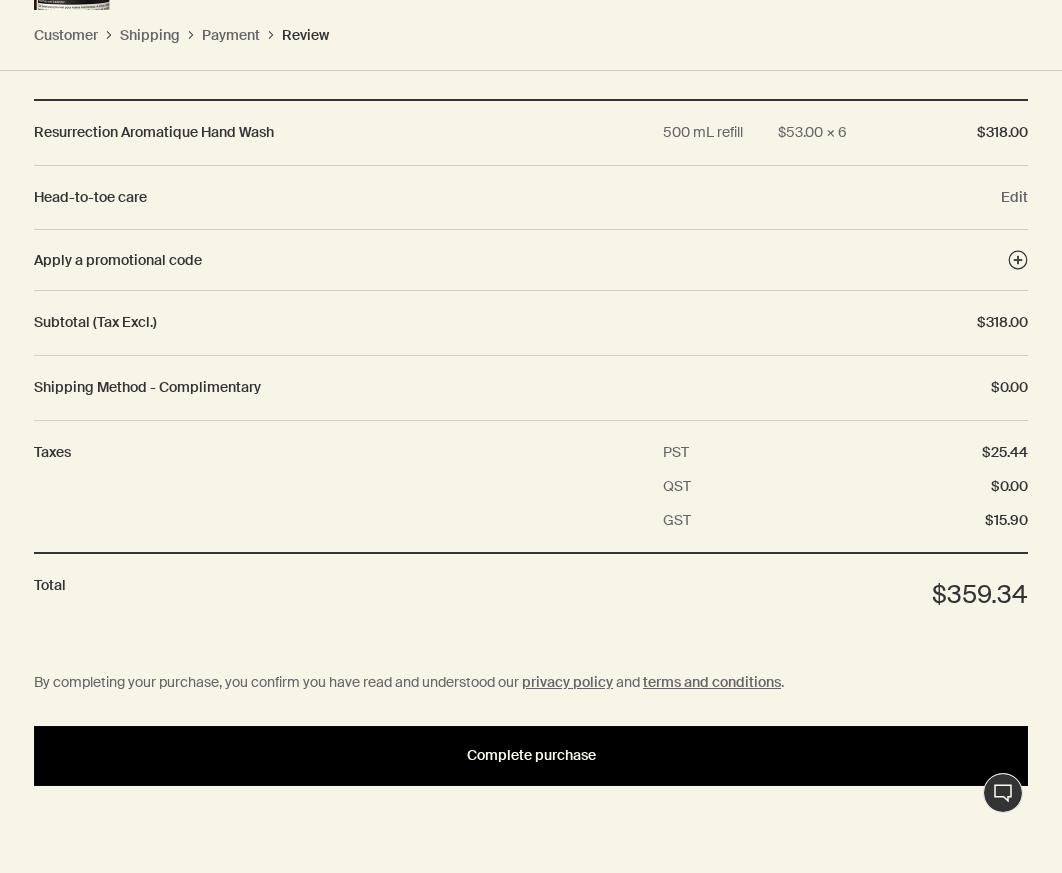 click on "Complete purchase" at bounding box center [531, 756] 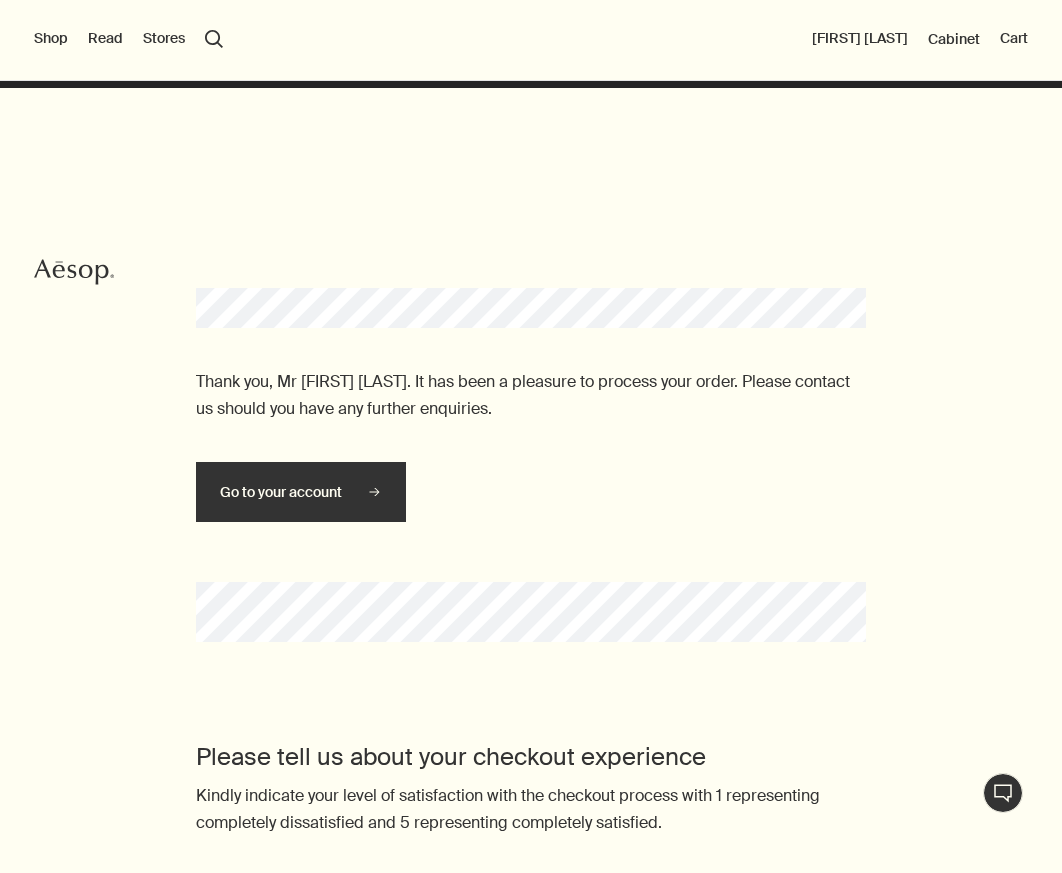scroll, scrollTop: 0, scrollLeft: 0, axis: both 